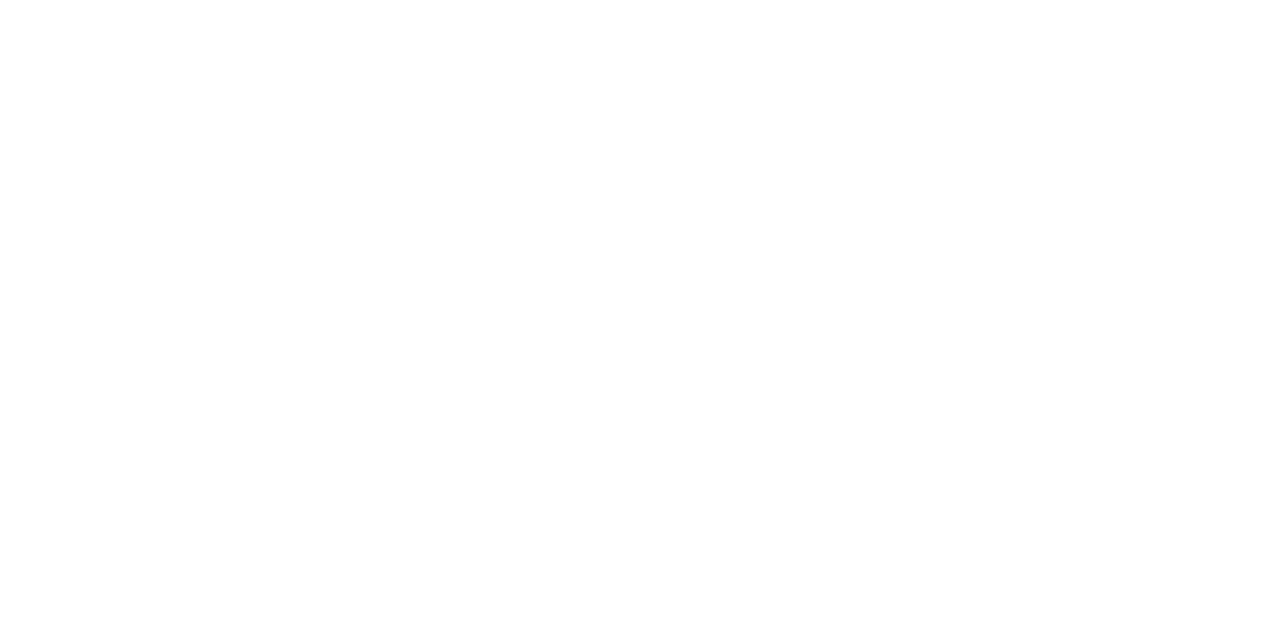 scroll, scrollTop: 0, scrollLeft: 0, axis: both 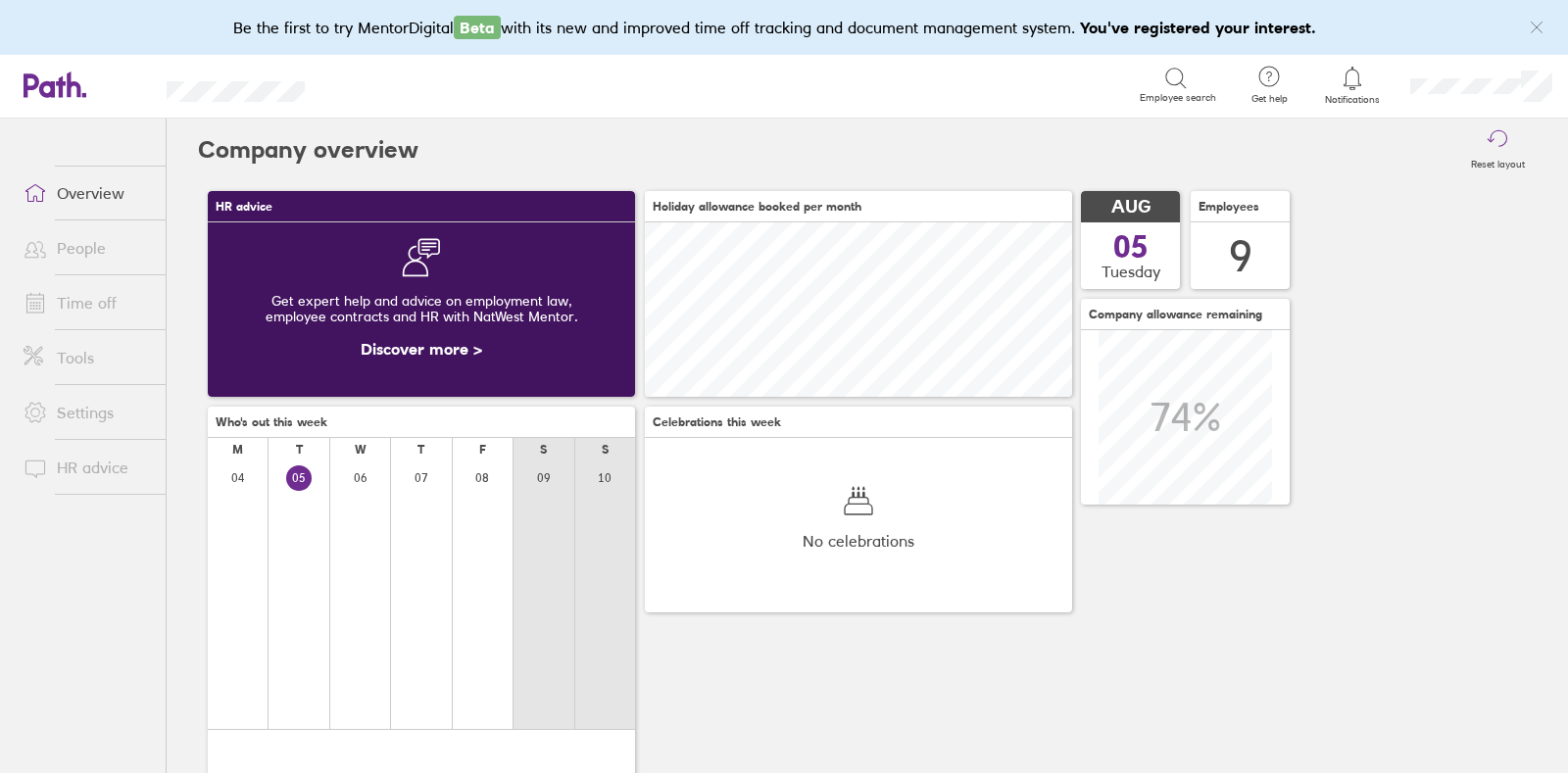 click on "People" at bounding box center [86, 248] 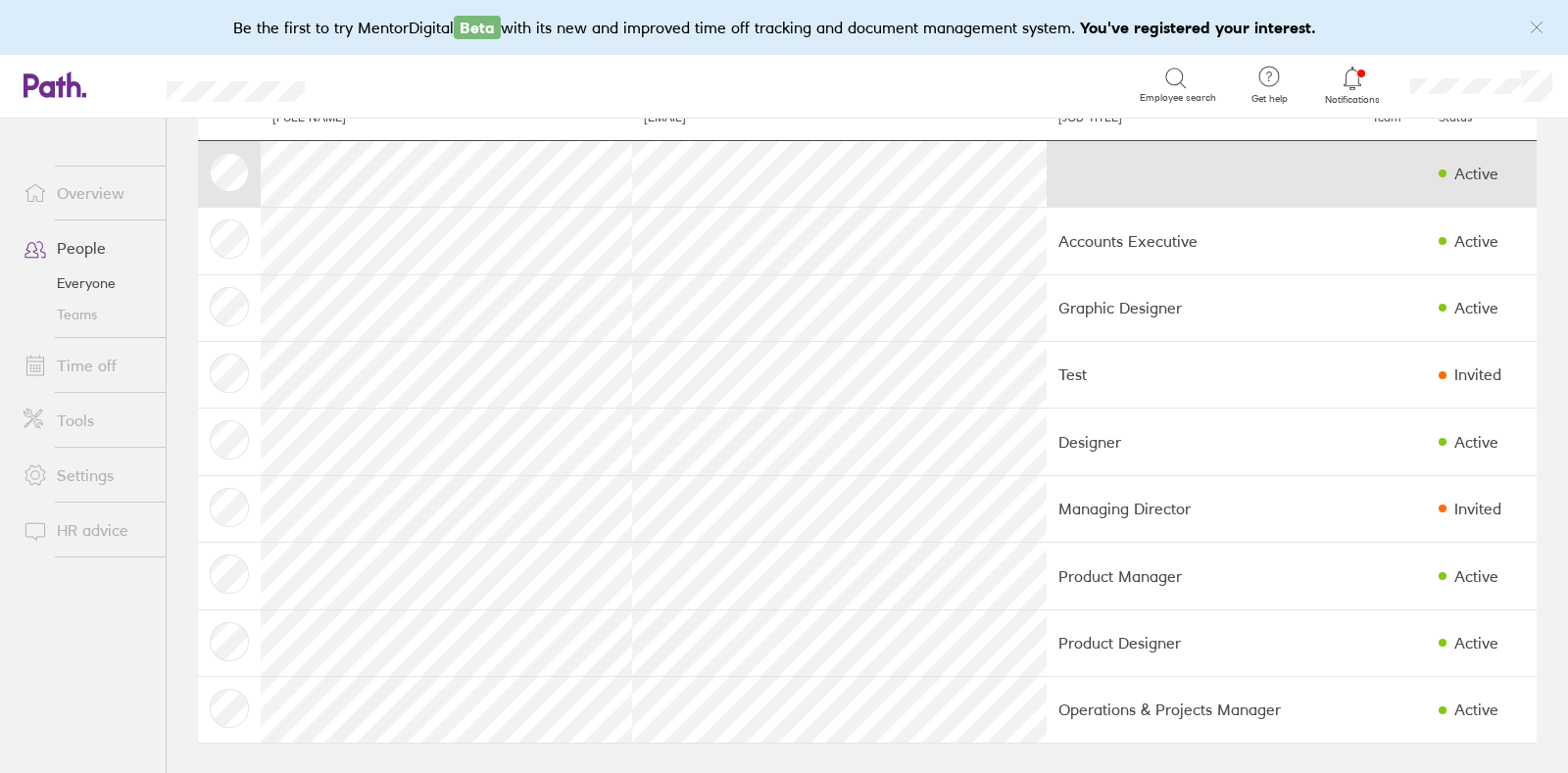 scroll, scrollTop: 8, scrollLeft: 0, axis: vertical 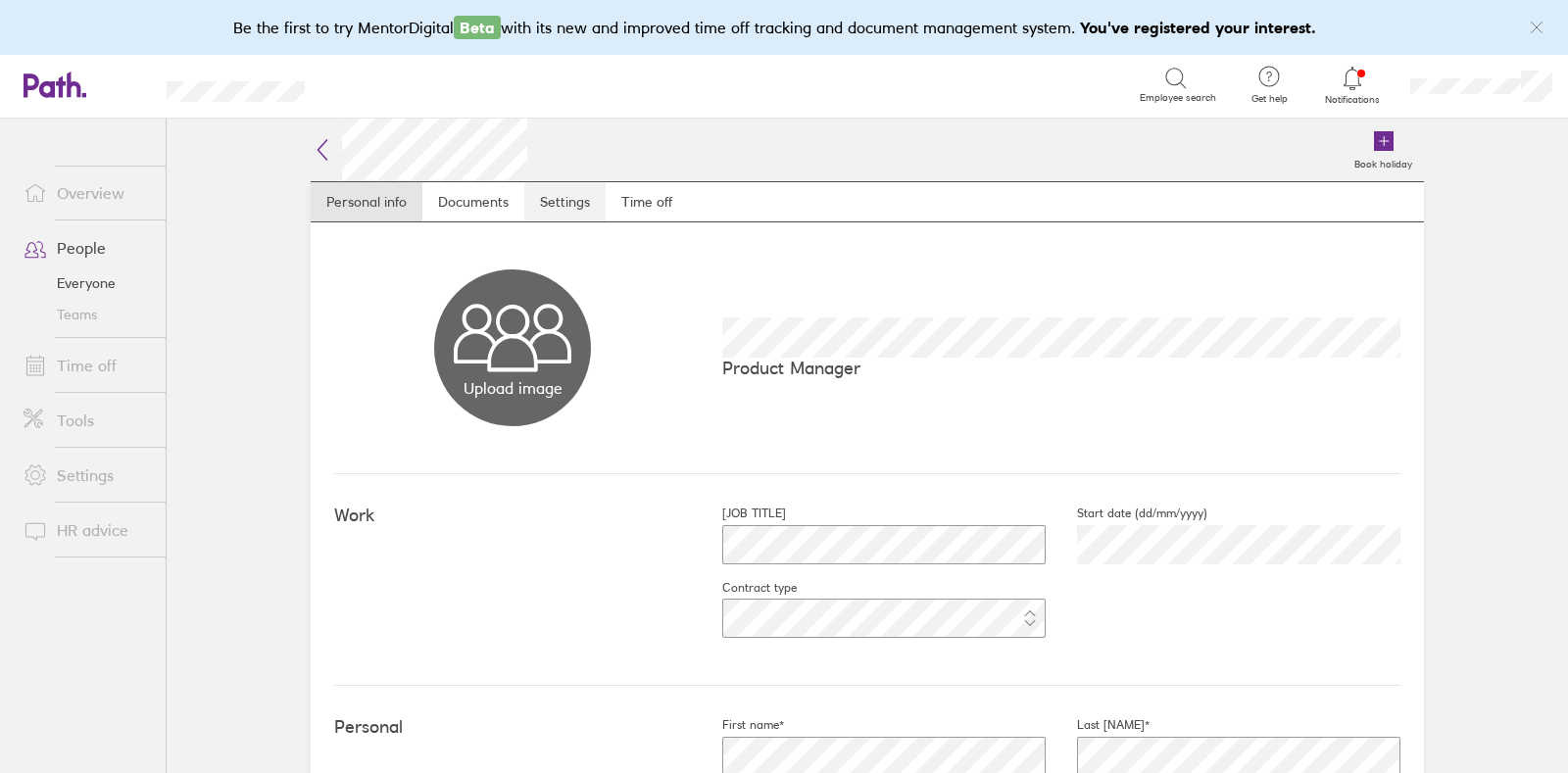click on "Settings" at bounding box center (564, 202) 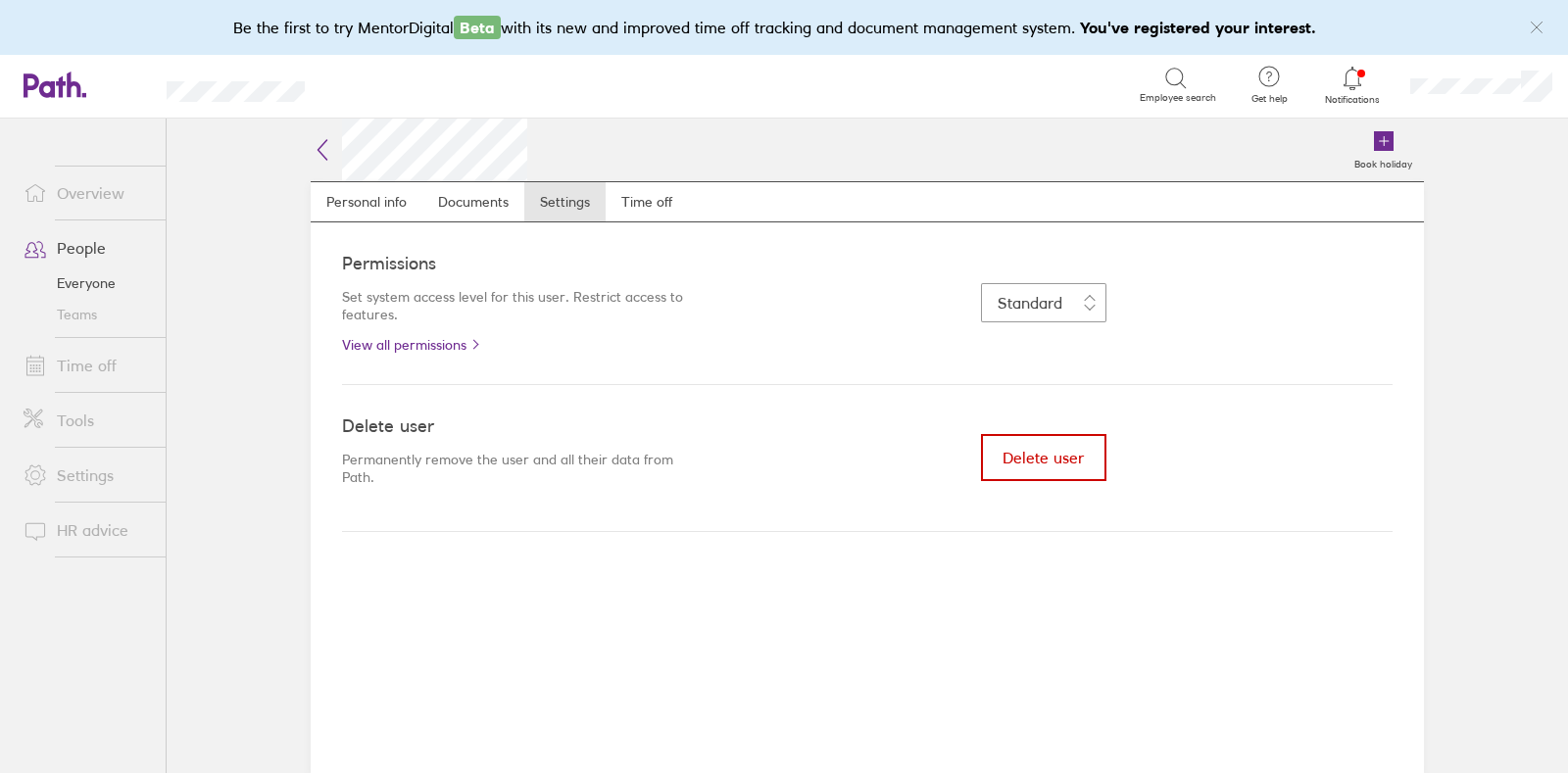 click on "Delete user" at bounding box center [1043, 458] 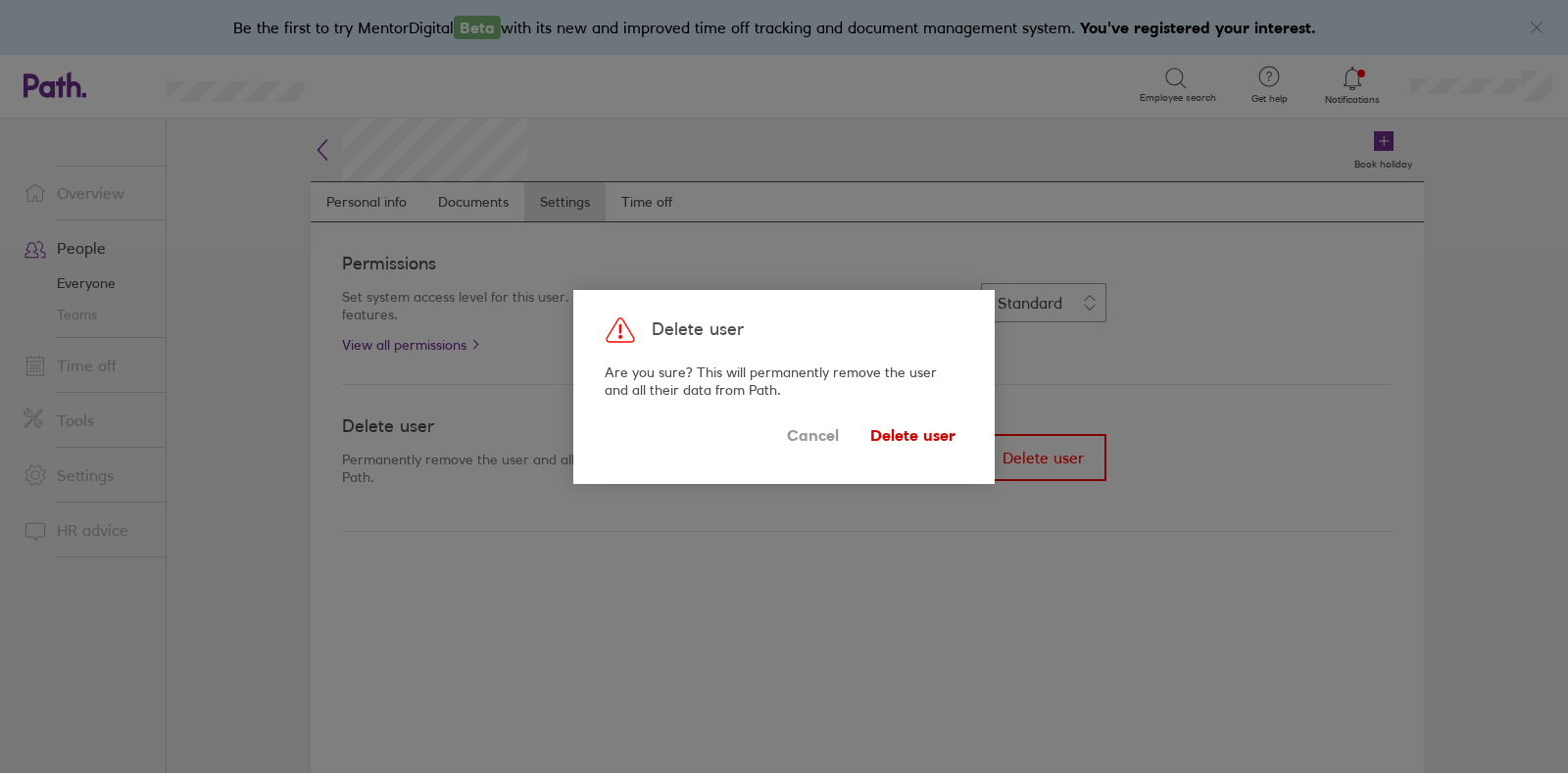 click on "Delete user" at bounding box center [912, 436] 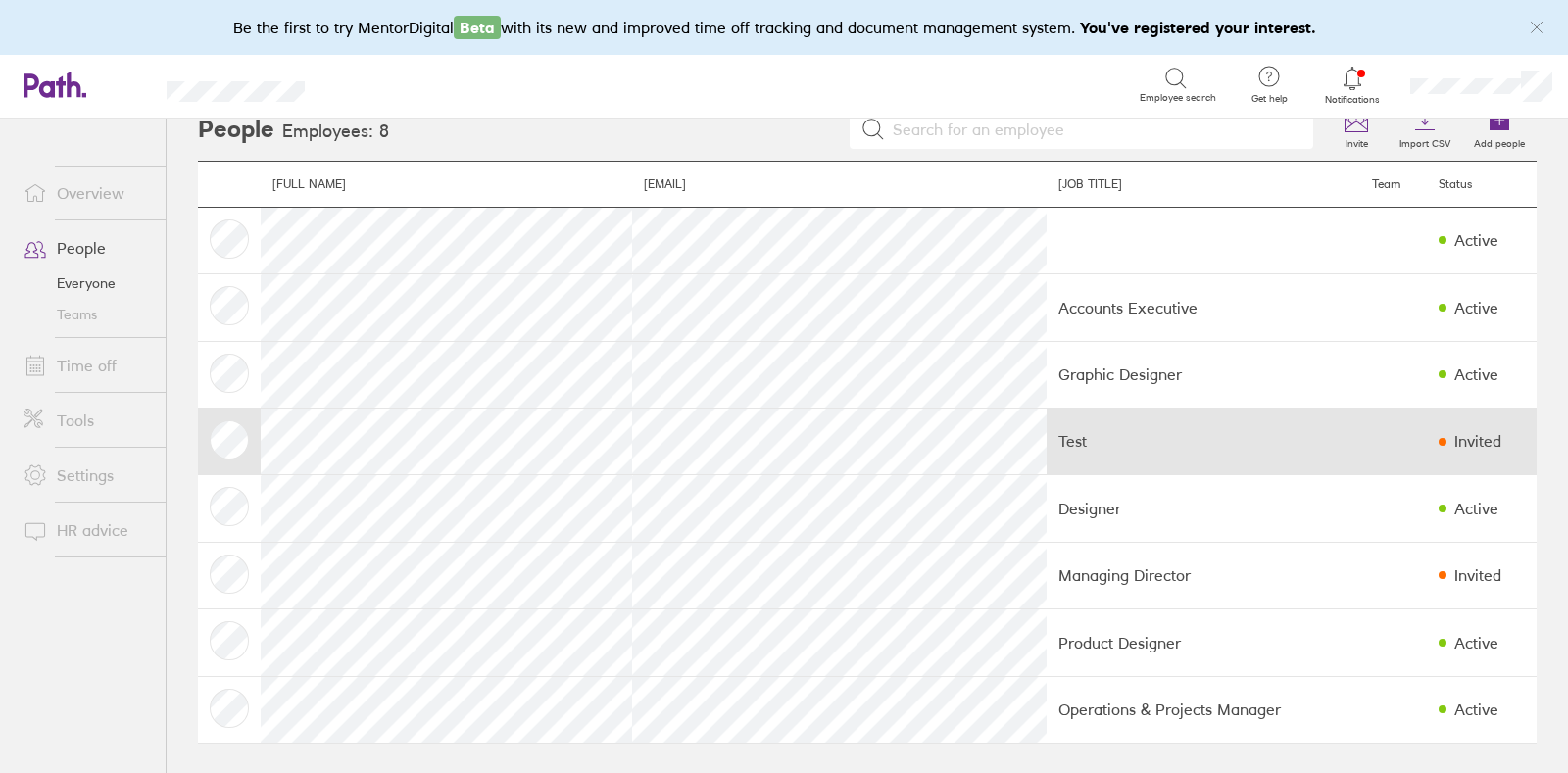 scroll, scrollTop: 0, scrollLeft: 0, axis: both 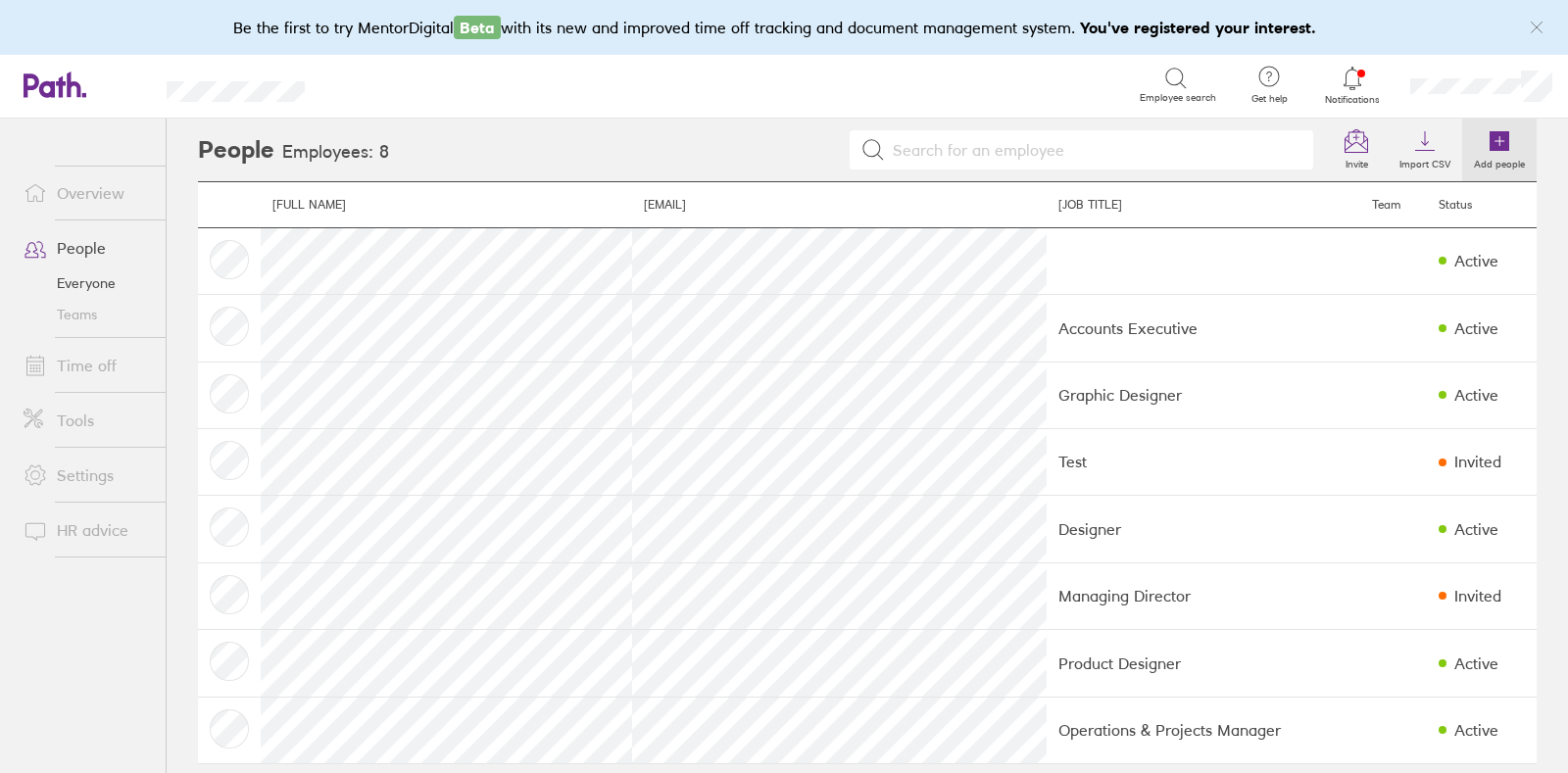 click on "Add people" at bounding box center (1499, 162) 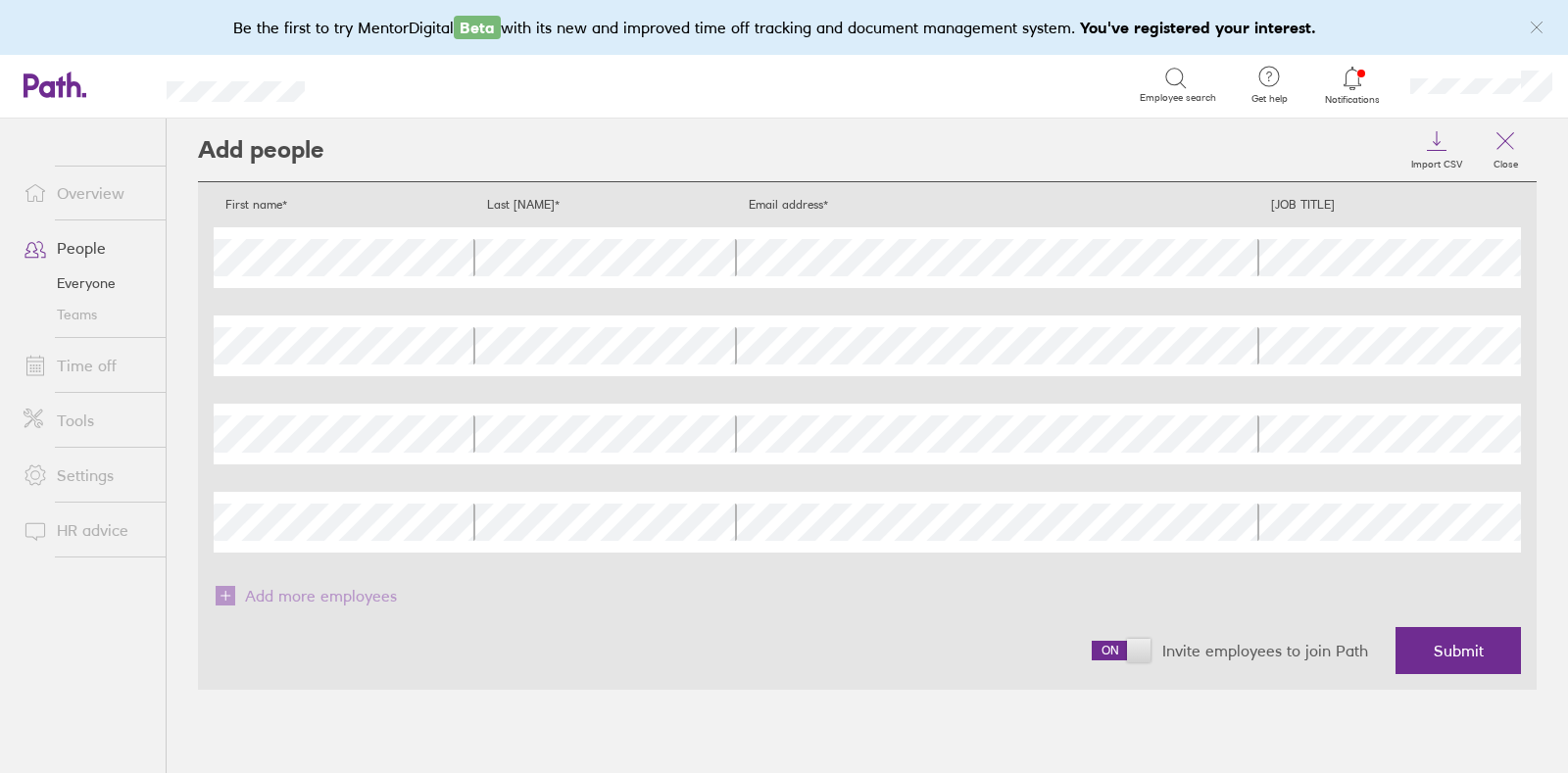 click on "Import CSV Close" at bounding box center (930, 150) 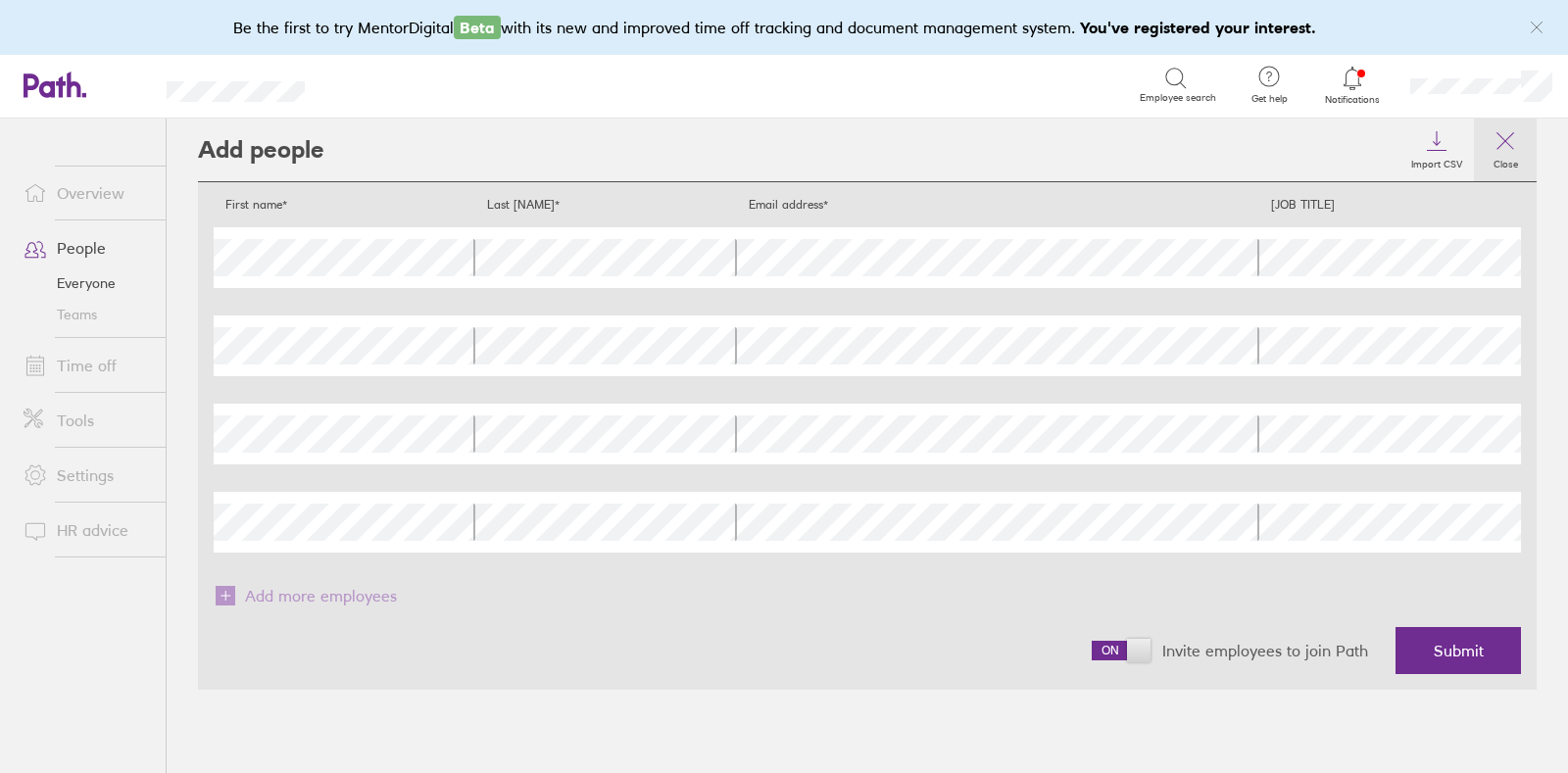 click 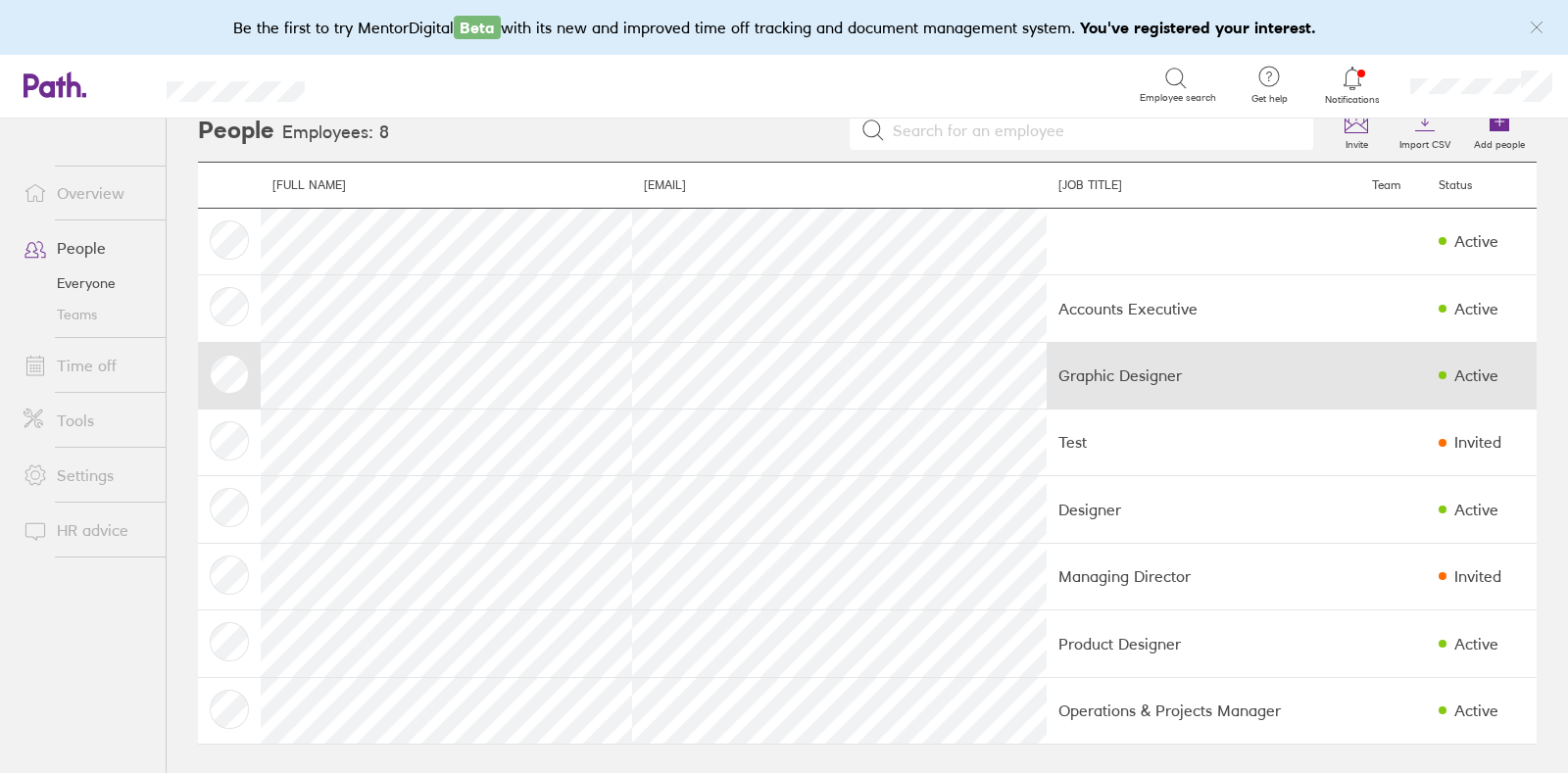 scroll, scrollTop: 0, scrollLeft: 0, axis: both 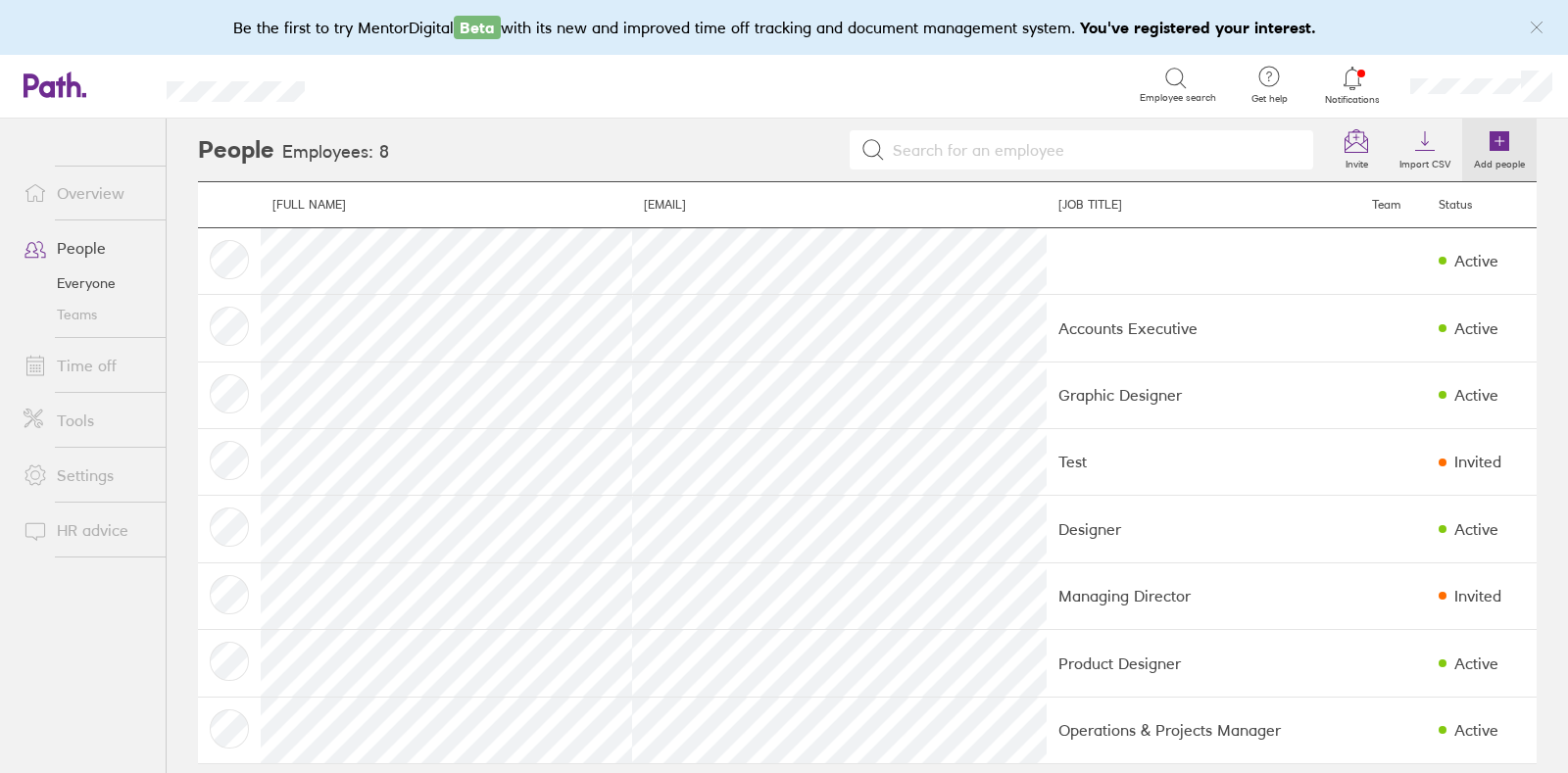 click on "Add people" at bounding box center [1499, 162] 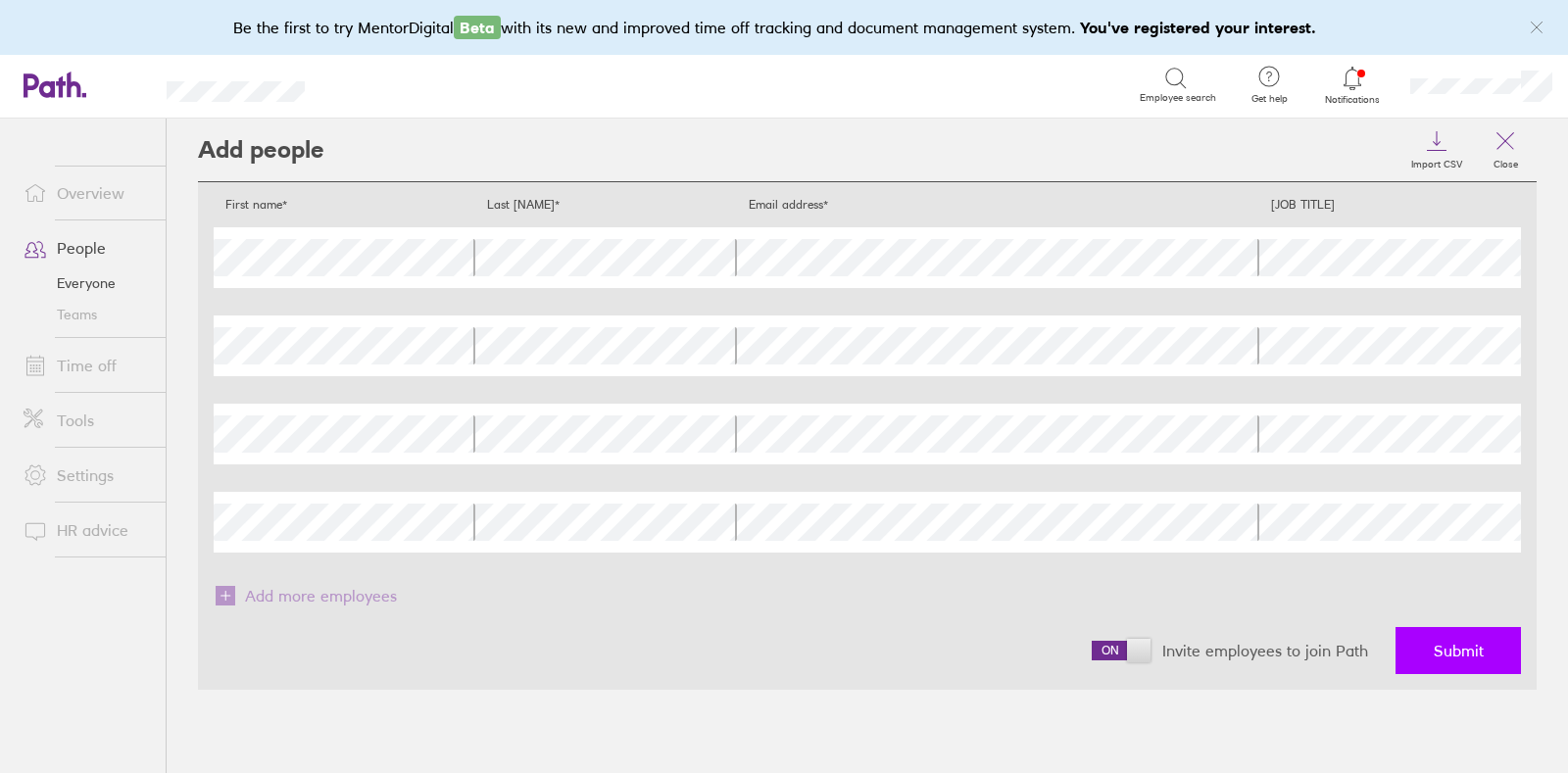 click on "Submit" at bounding box center [1458, 651] 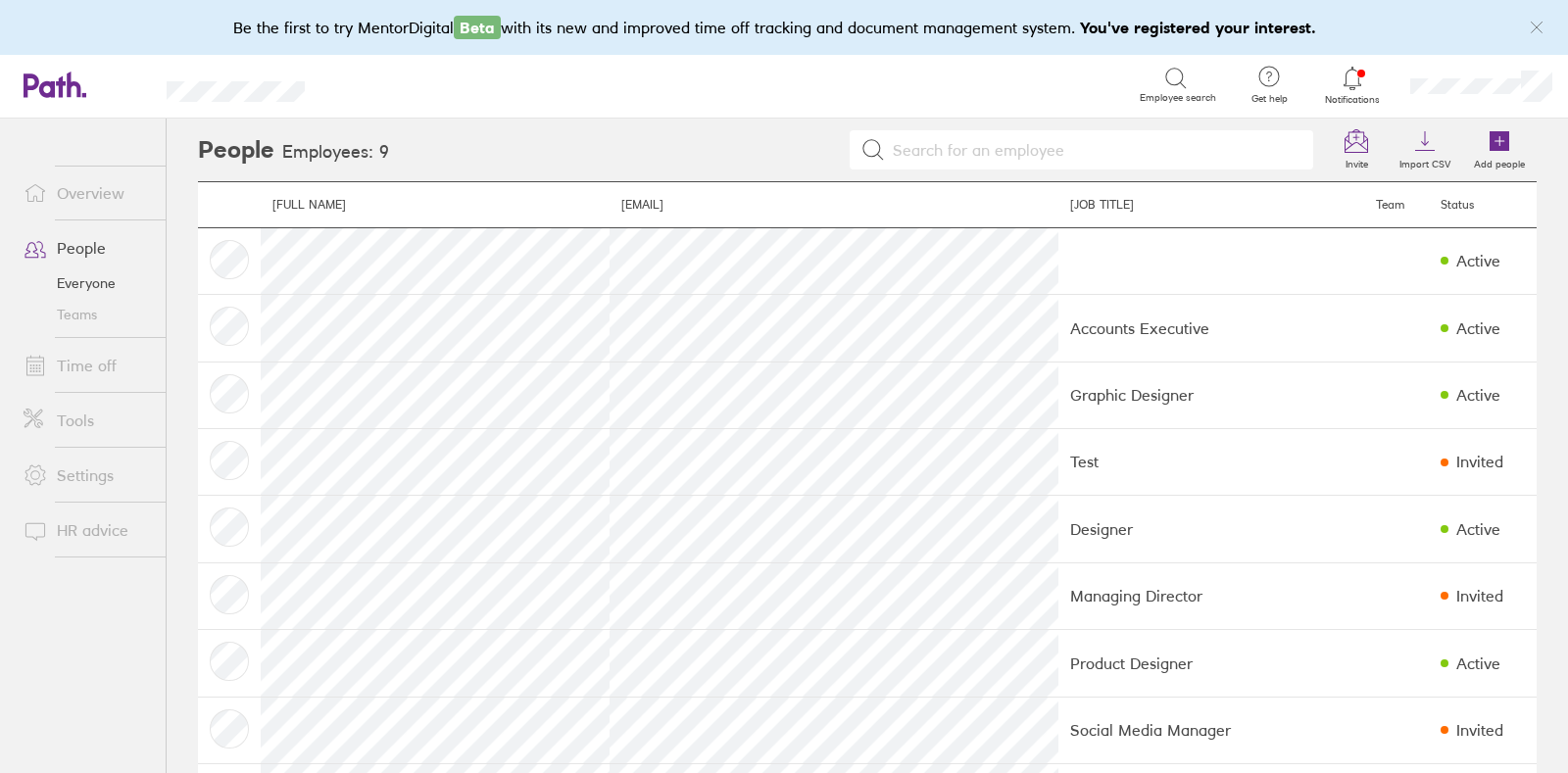 click on "Everyone" at bounding box center [86, 283] 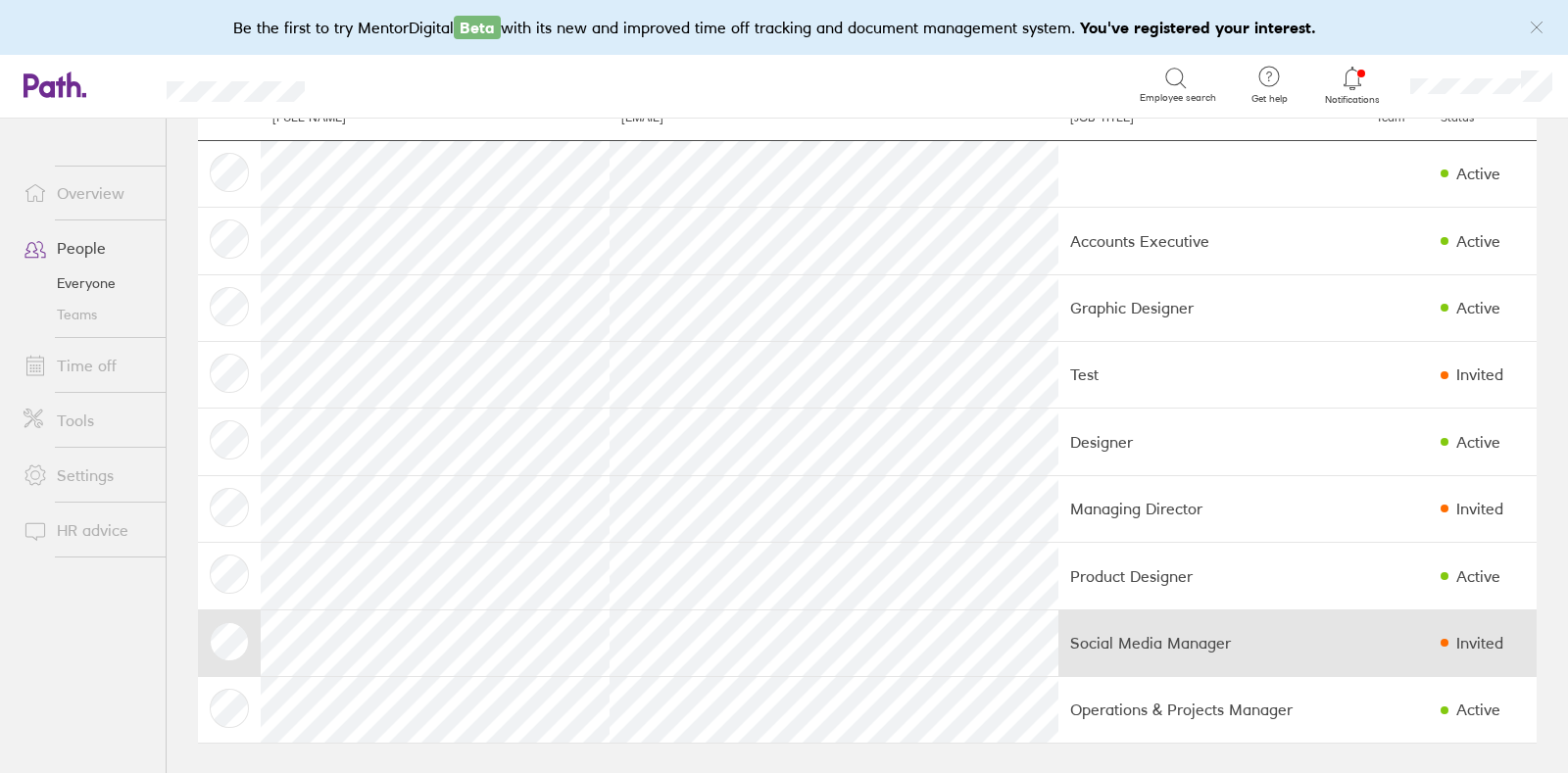 click on "Social Media Manager" at bounding box center (1211, 643) 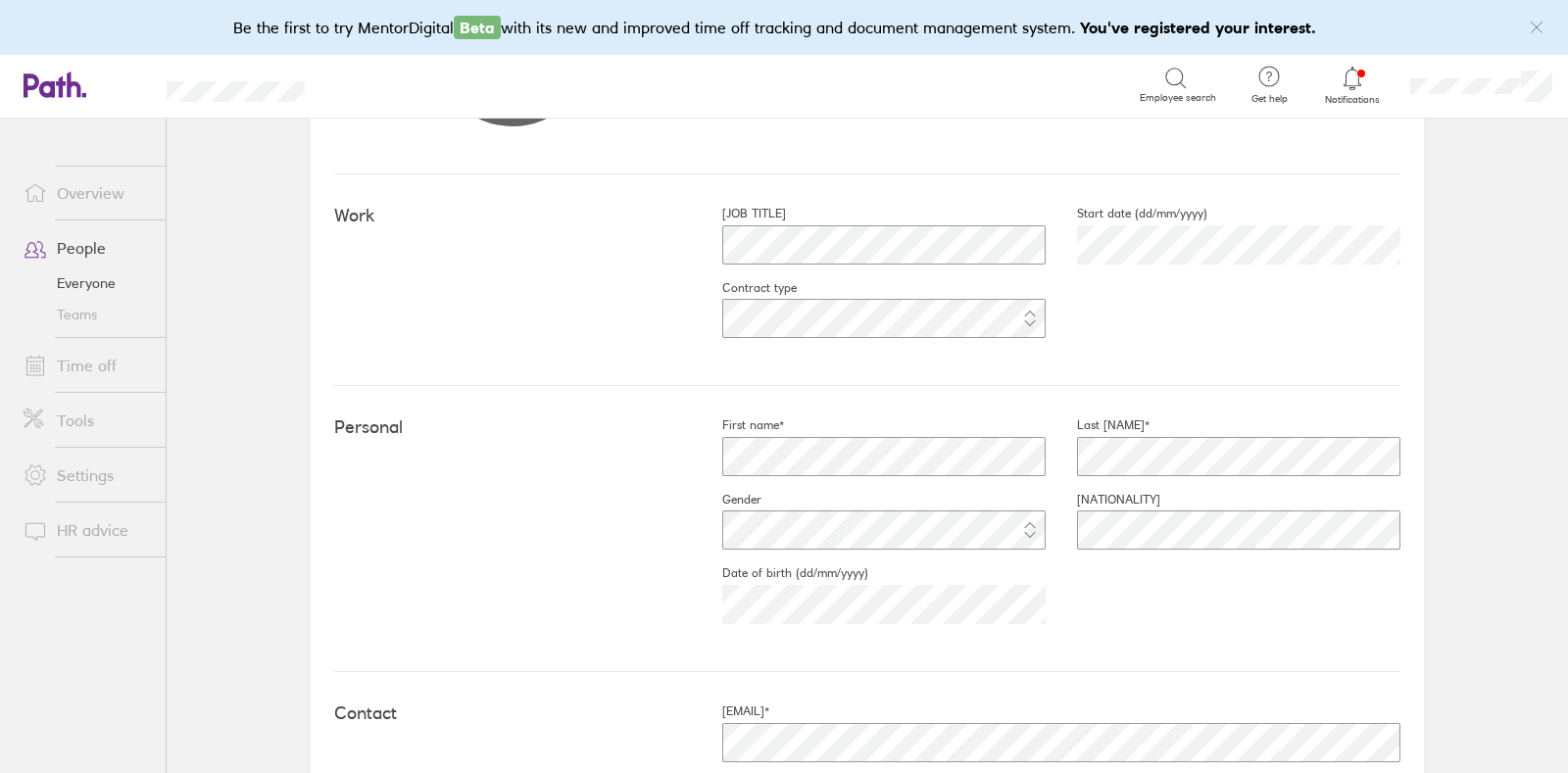scroll, scrollTop: 299, scrollLeft: 0, axis: vertical 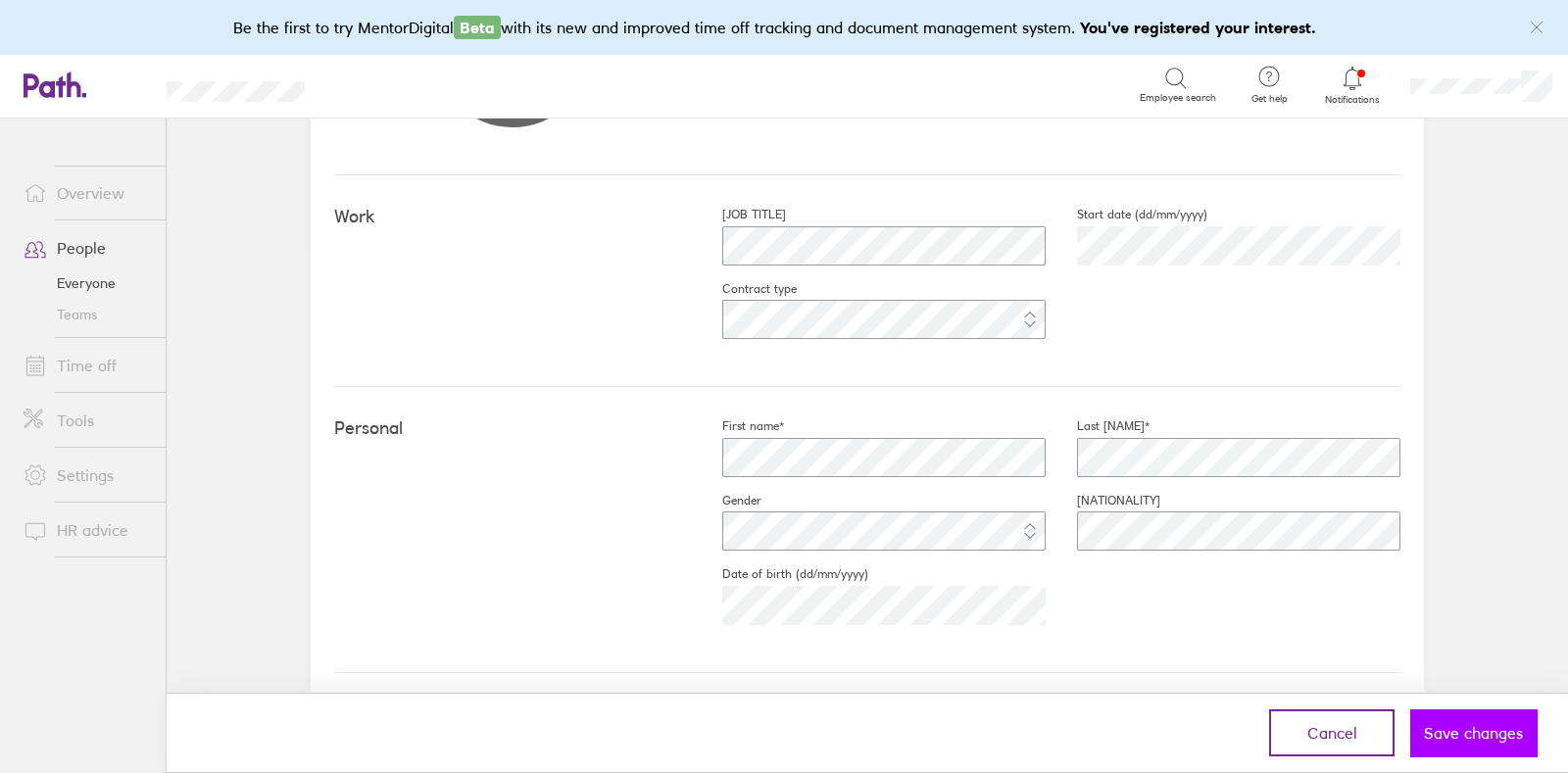 click on "Save changes" at bounding box center (1473, 733) 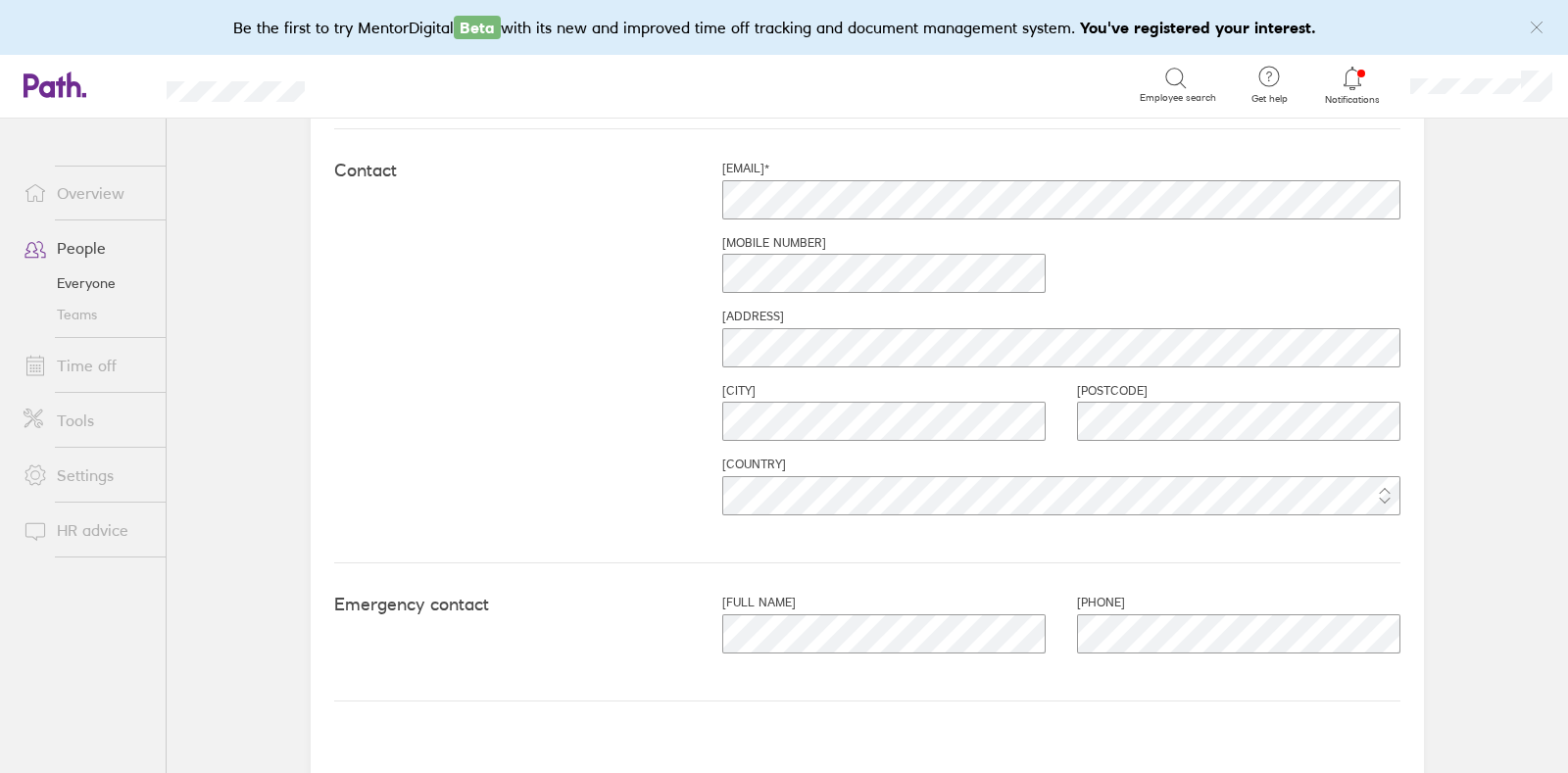 scroll, scrollTop: 842, scrollLeft: 0, axis: vertical 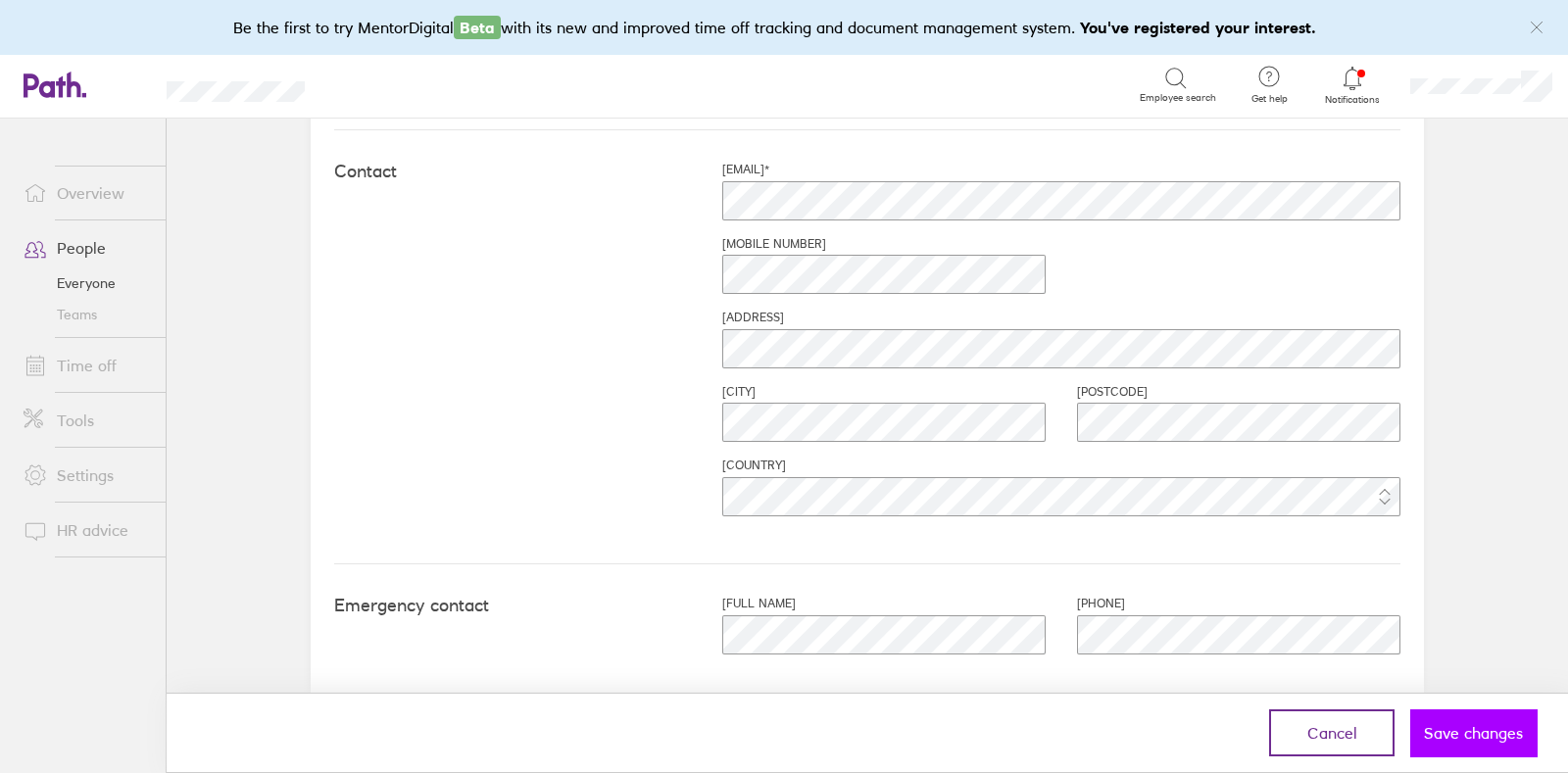 click on "Save changes" at bounding box center [1473, 733] 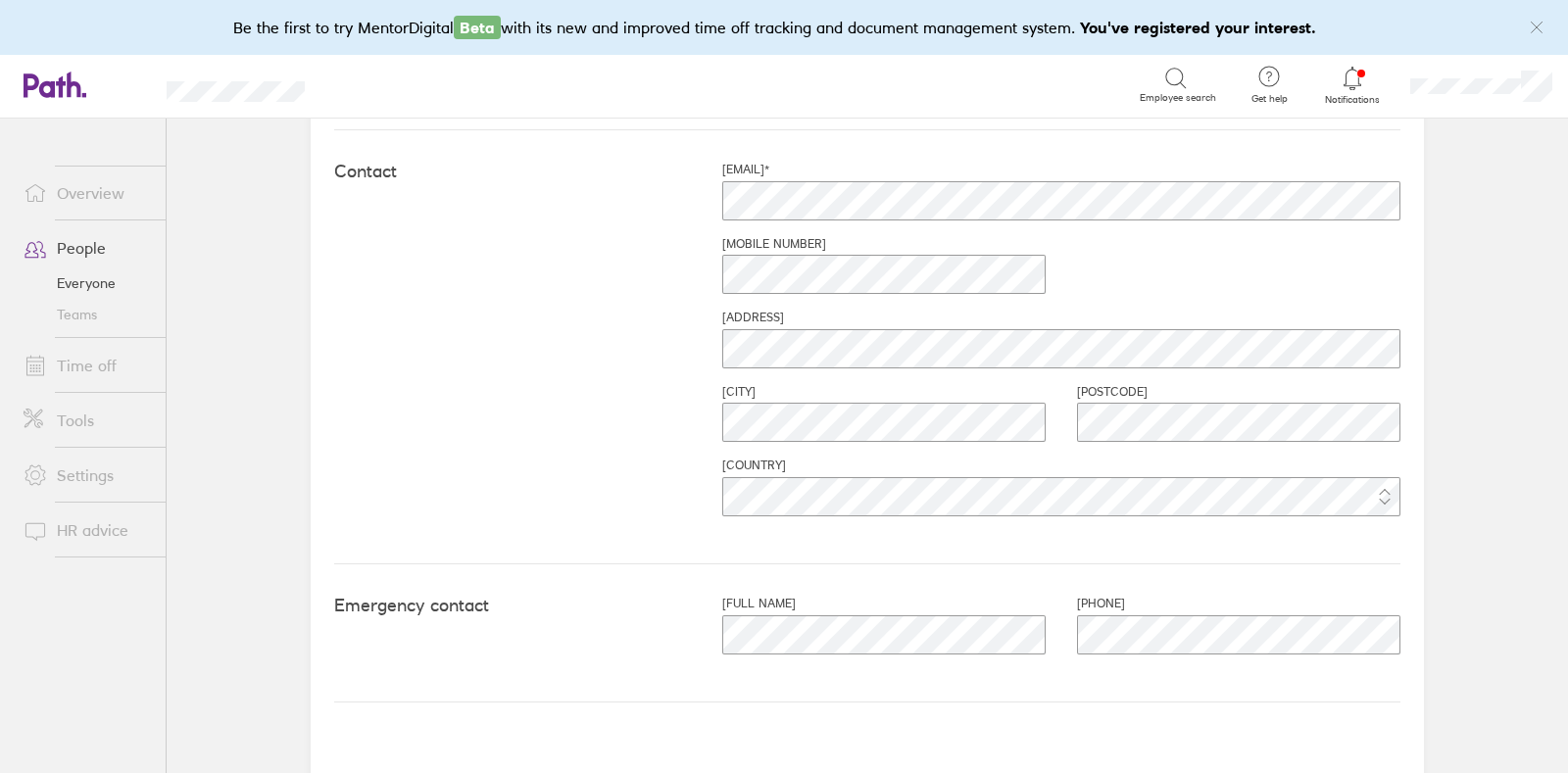 click on "Time off" at bounding box center [86, 365] 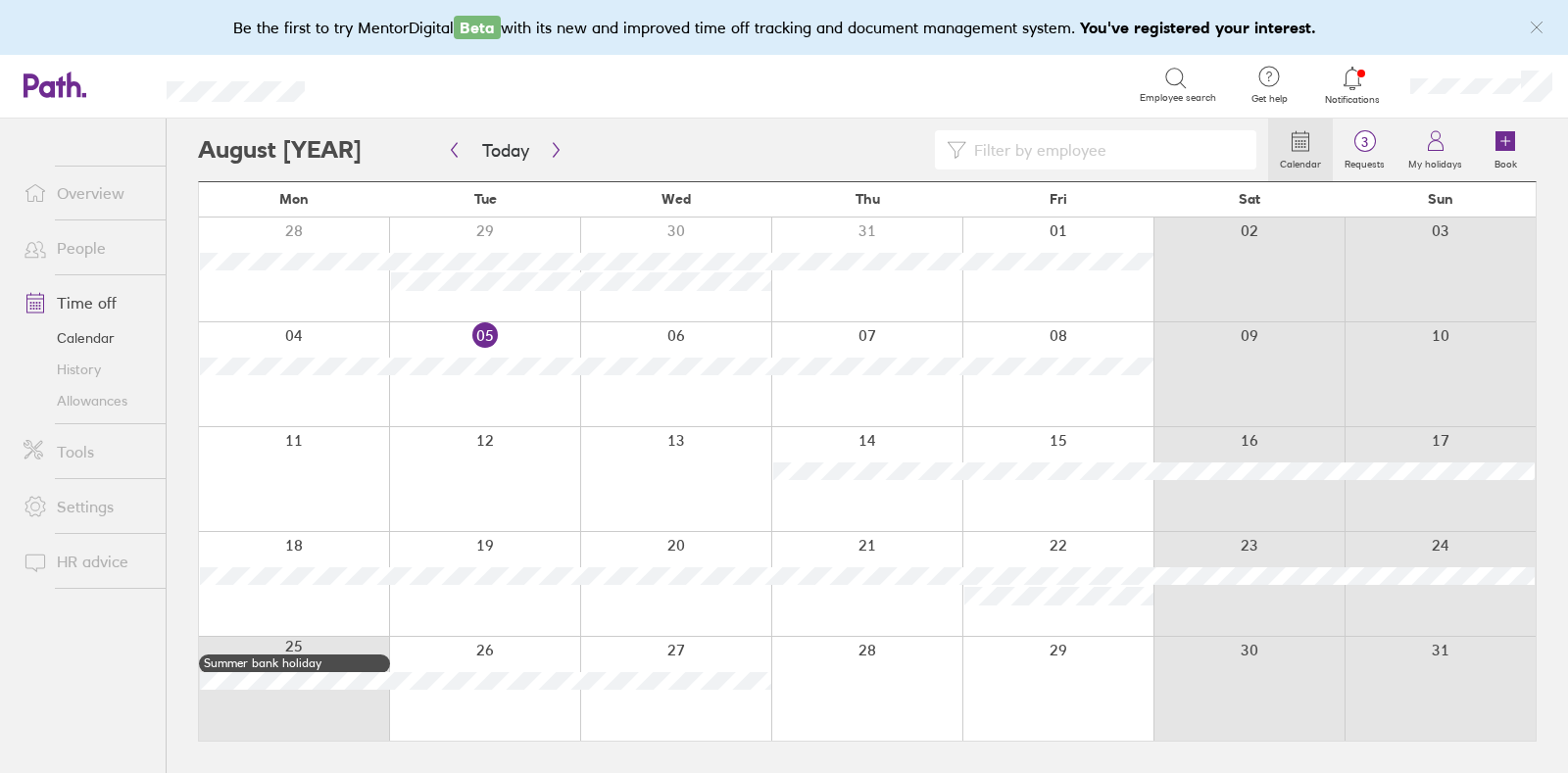 click on "Calendar" at bounding box center (86, 338) 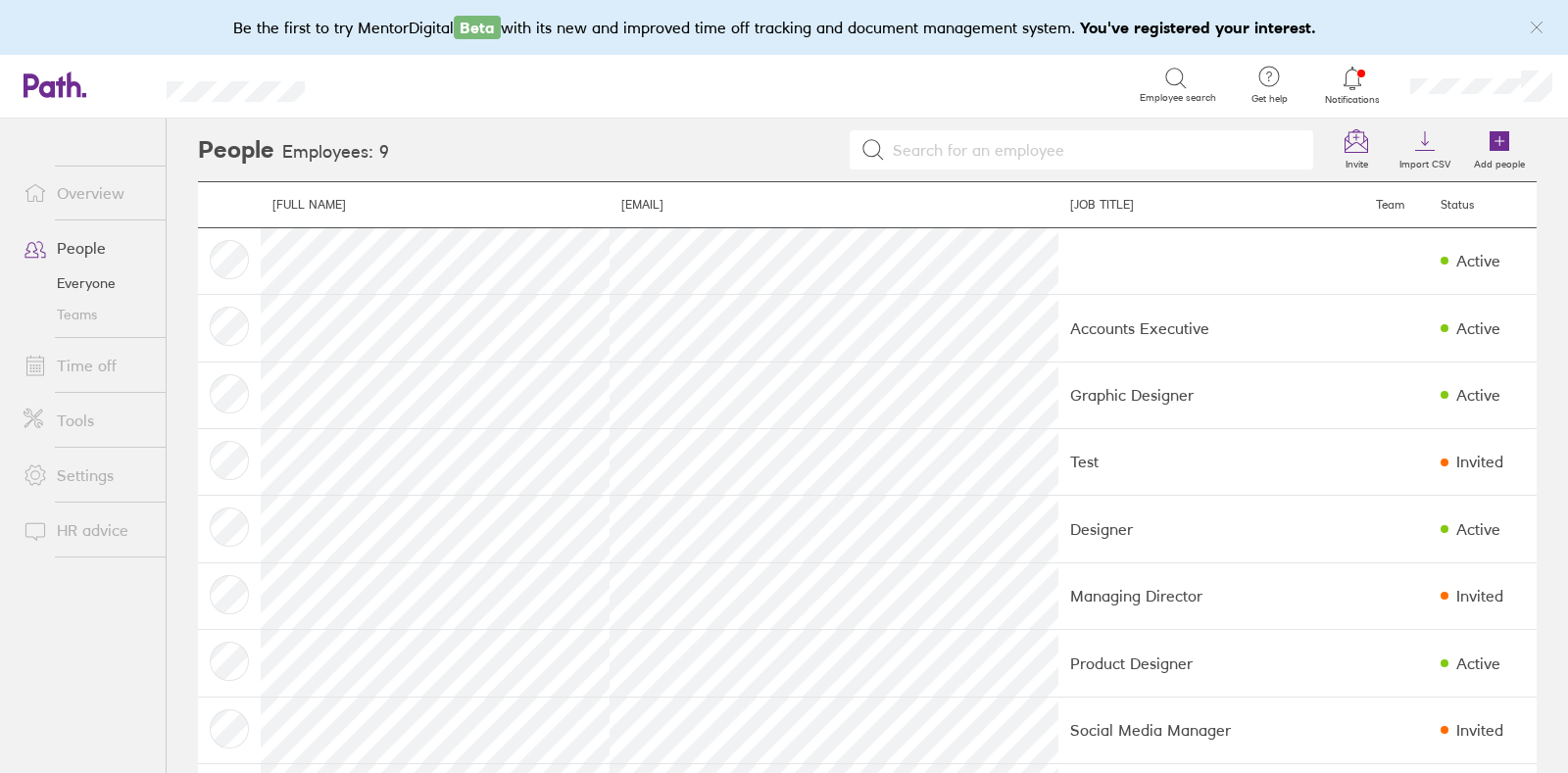 click on "Time off" at bounding box center (86, 365) 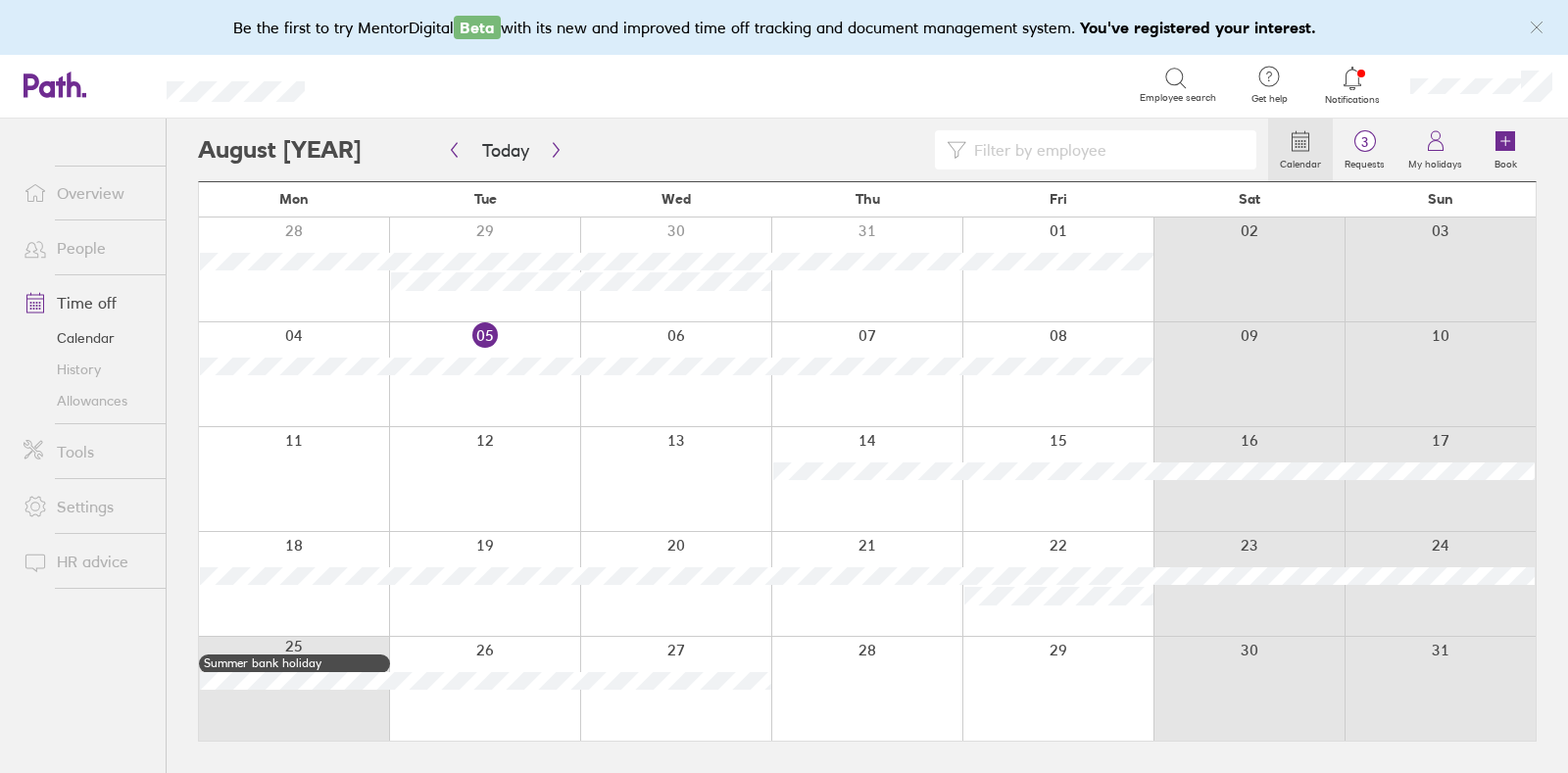 click on "Allowances" at bounding box center [86, 401] 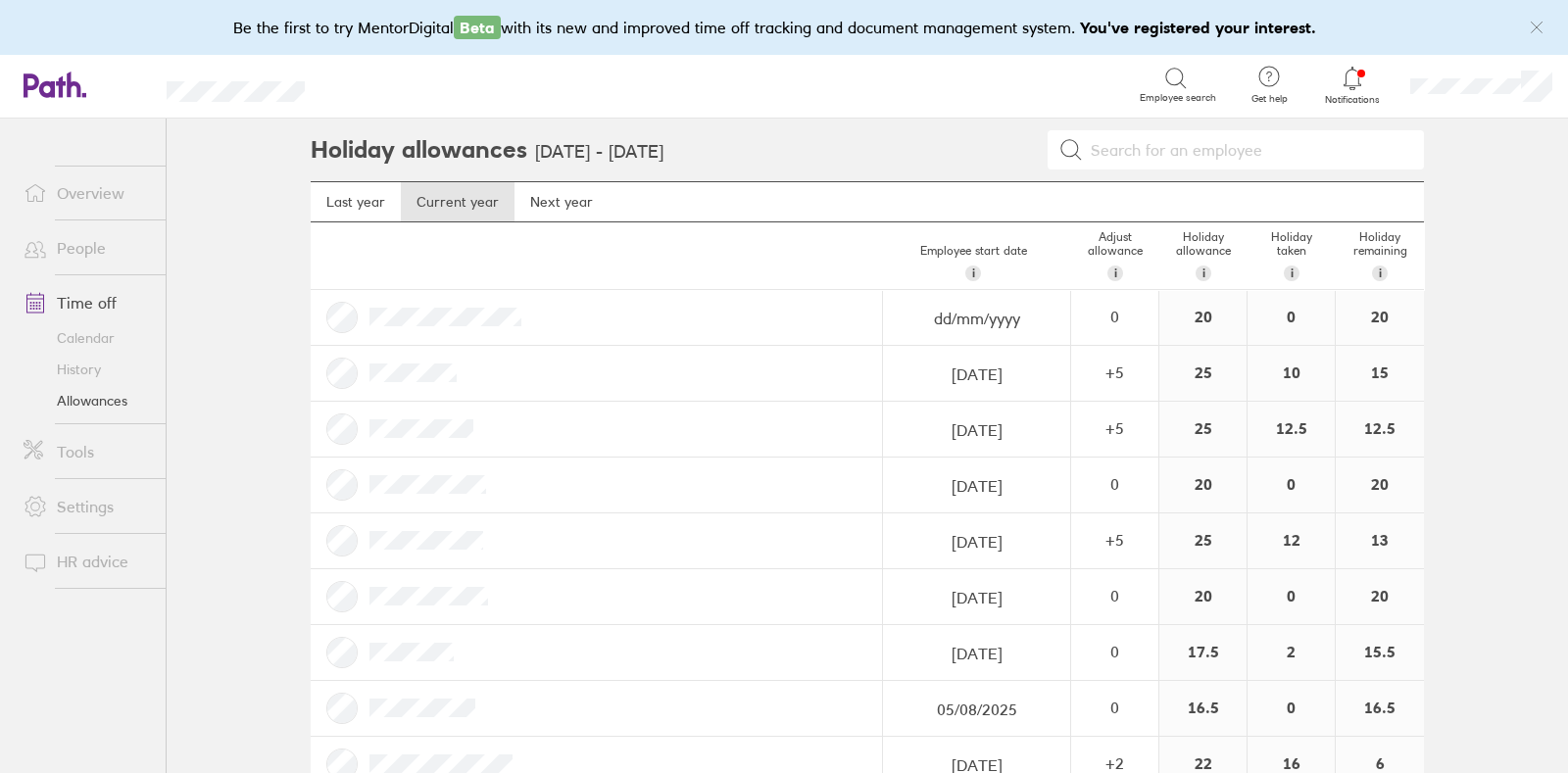 scroll, scrollTop: 48, scrollLeft: 0, axis: vertical 